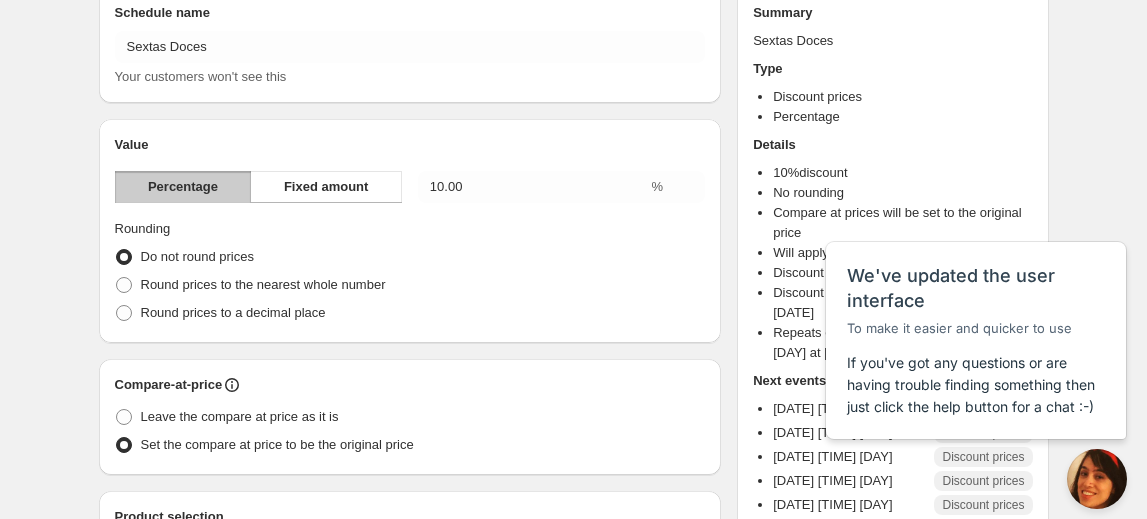 scroll, scrollTop: 0, scrollLeft: 0, axis: both 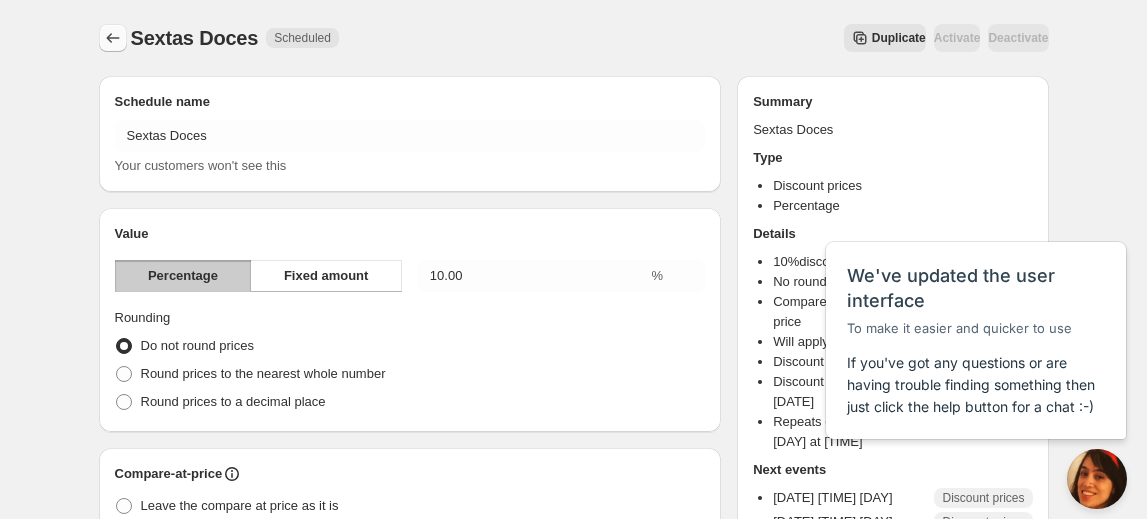 click at bounding box center (112, 38) 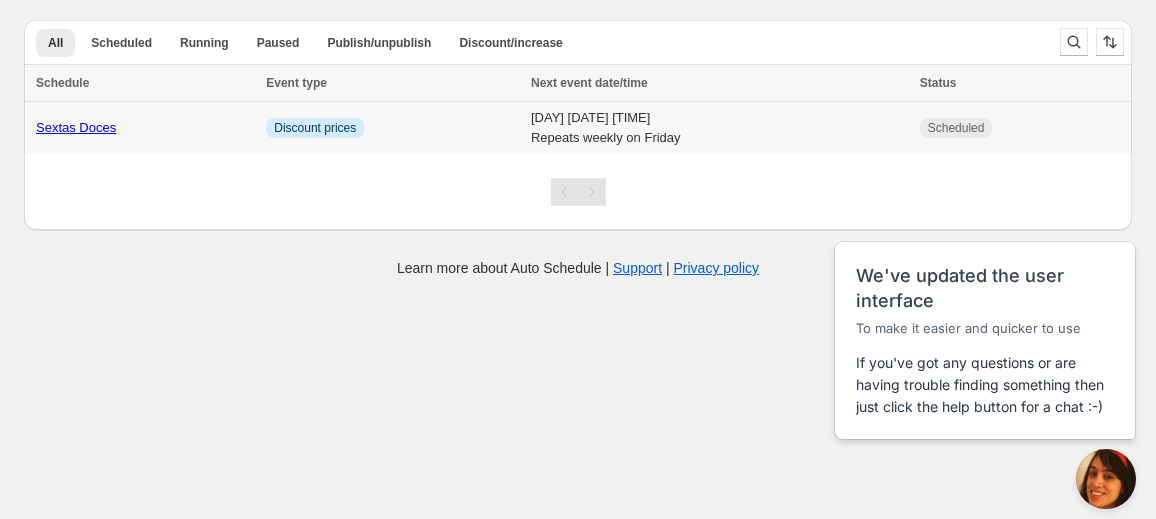 click on "Sextas Doces" at bounding box center [76, 127] 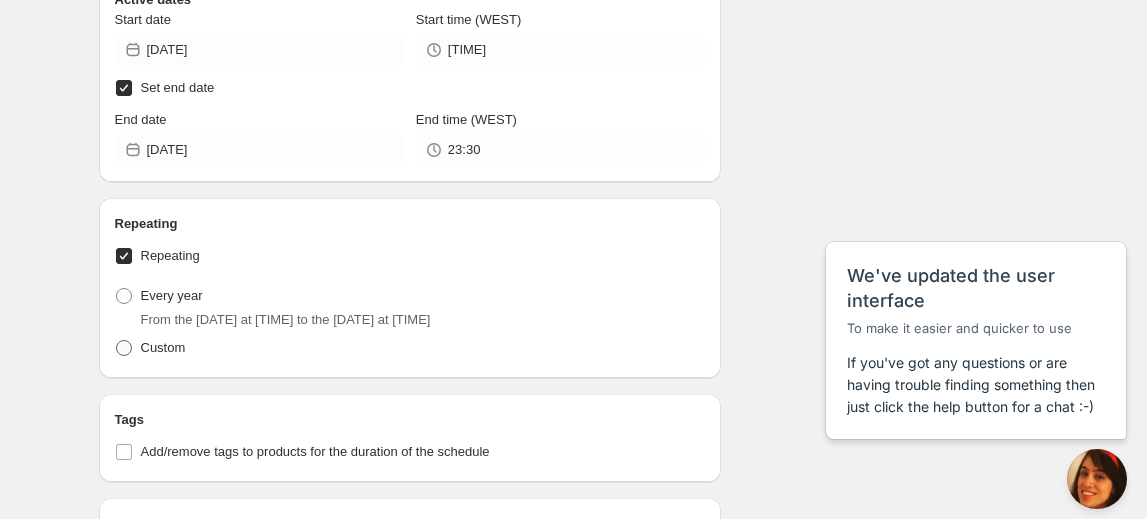 scroll, scrollTop: 1002, scrollLeft: 0, axis: vertical 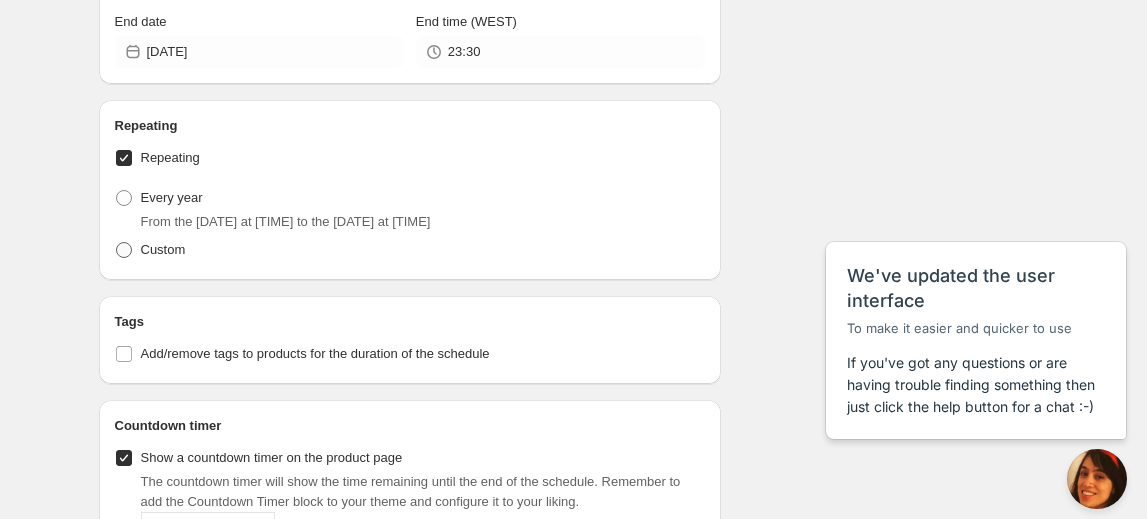 click at bounding box center [124, 250] 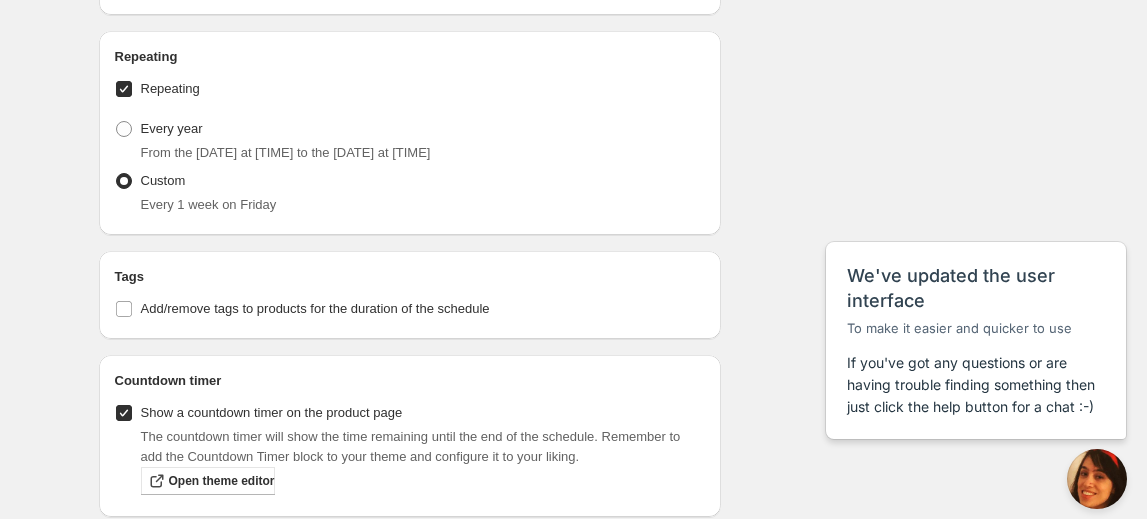 scroll, scrollTop: 1078, scrollLeft: 0, axis: vertical 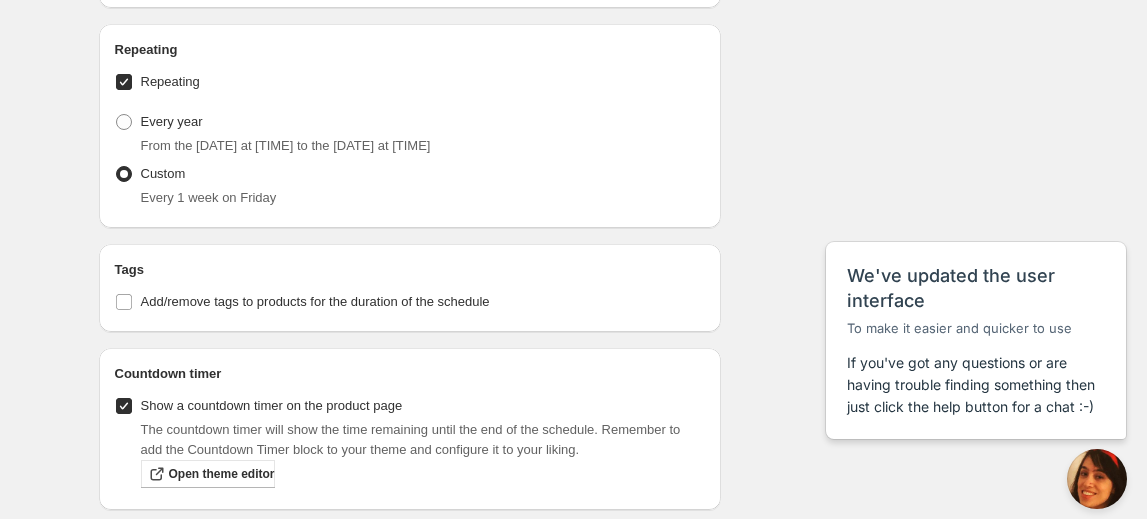 click on "Custom" at bounding box center [163, 173] 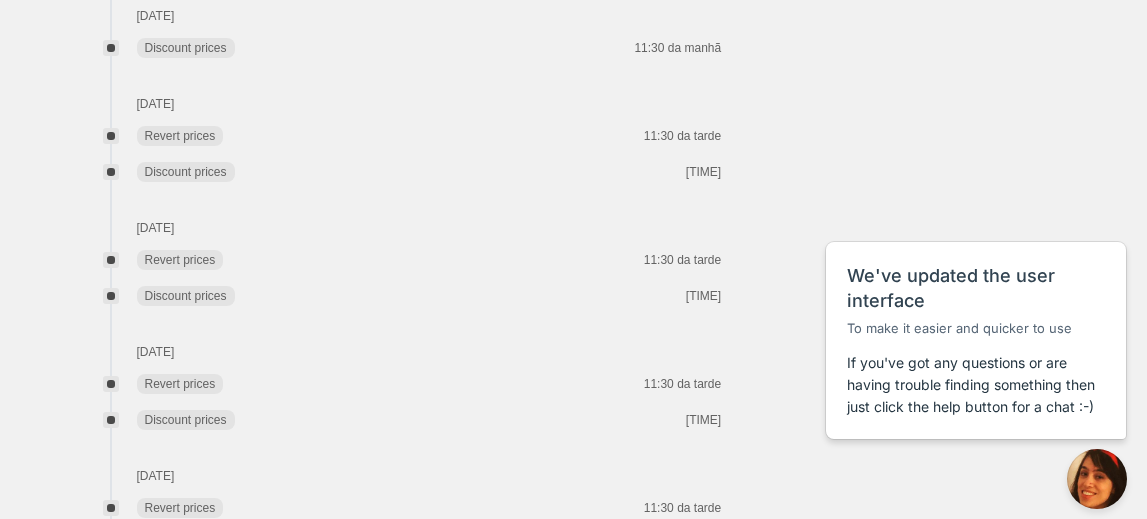 scroll, scrollTop: 1811, scrollLeft: 0, axis: vertical 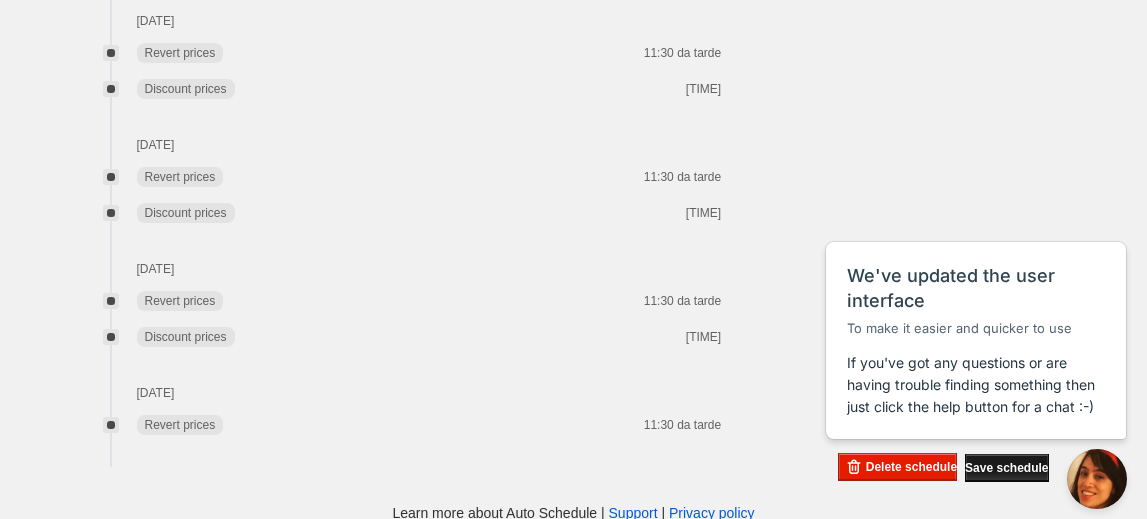 click on "Save schedule" at bounding box center (1006, 468) 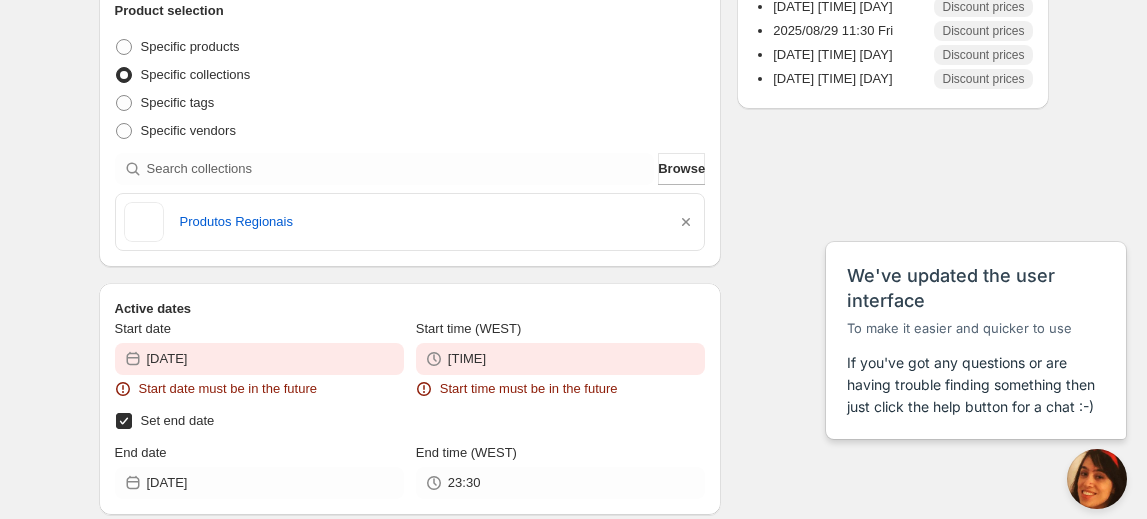 scroll, scrollTop: 772, scrollLeft: 0, axis: vertical 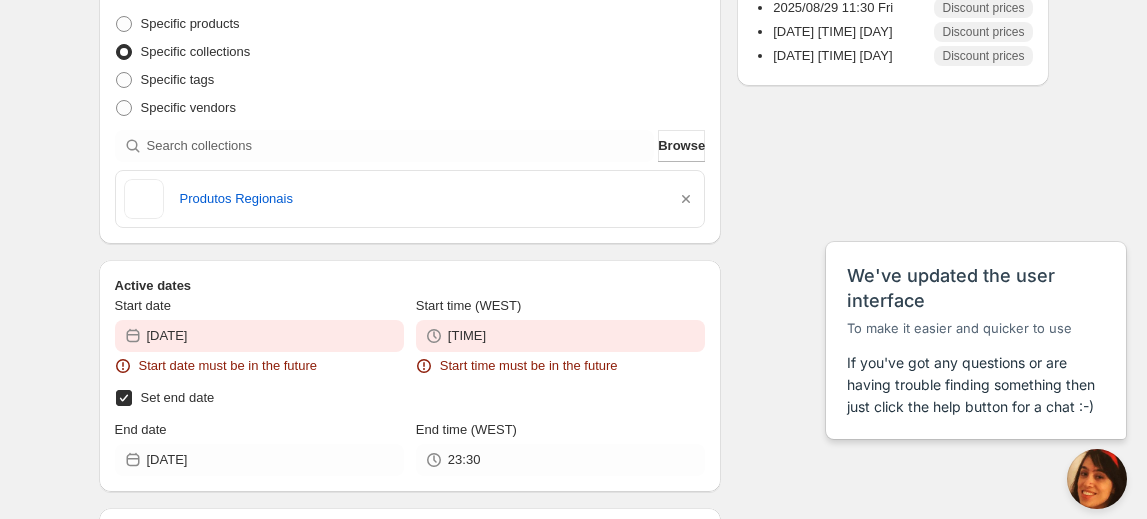 click on "Start date 2025-07-04 Start date must be in the future" at bounding box center [259, 336] 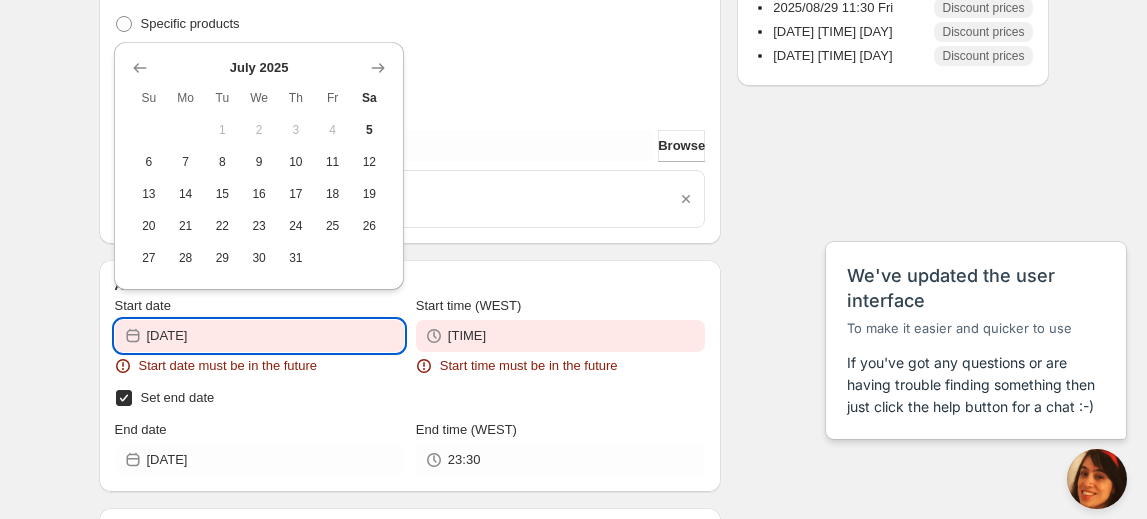 click on "[DATE]" at bounding box center [275, 336] 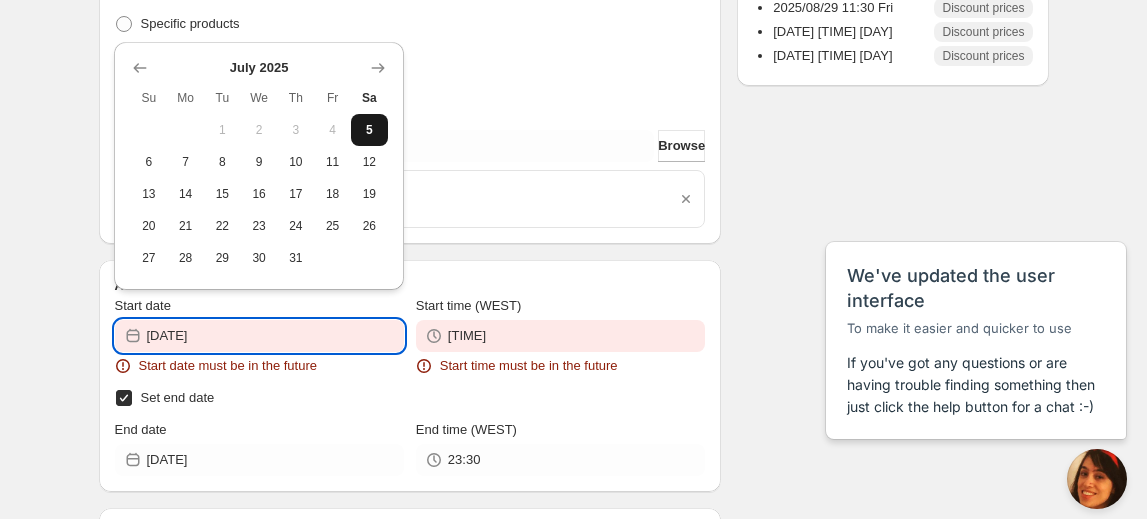 click on "5" at bounding box center [369, 130] 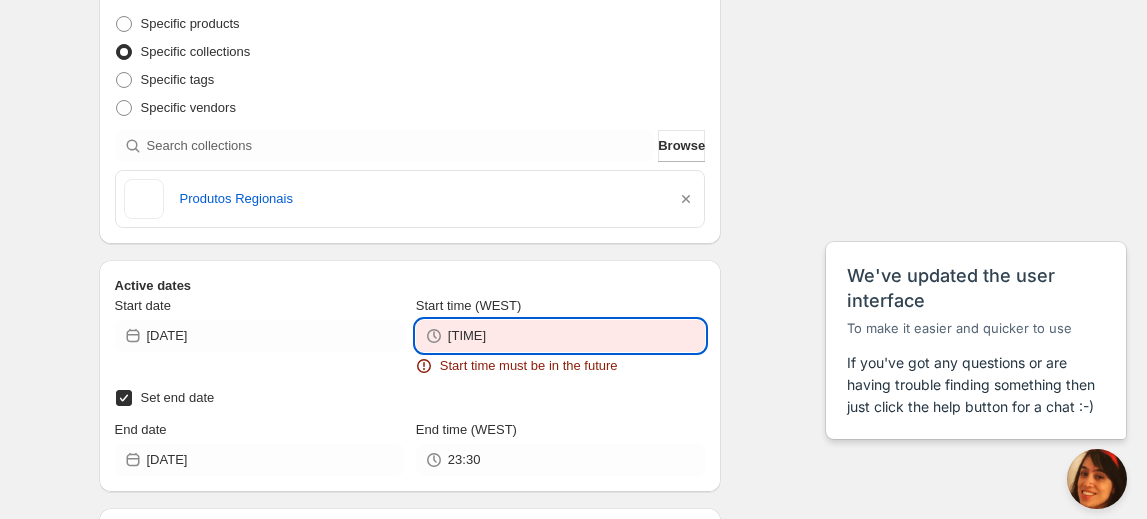 click on "[TIME]" at bounding box center (576, 336) 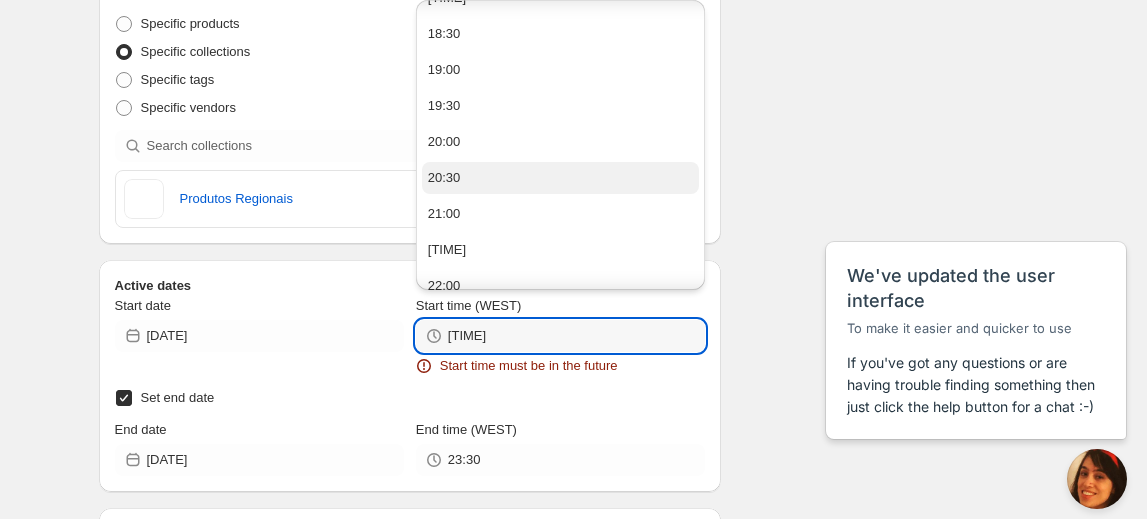 scroll, scrollTop: 0, scrollLeft: 0, axis: both 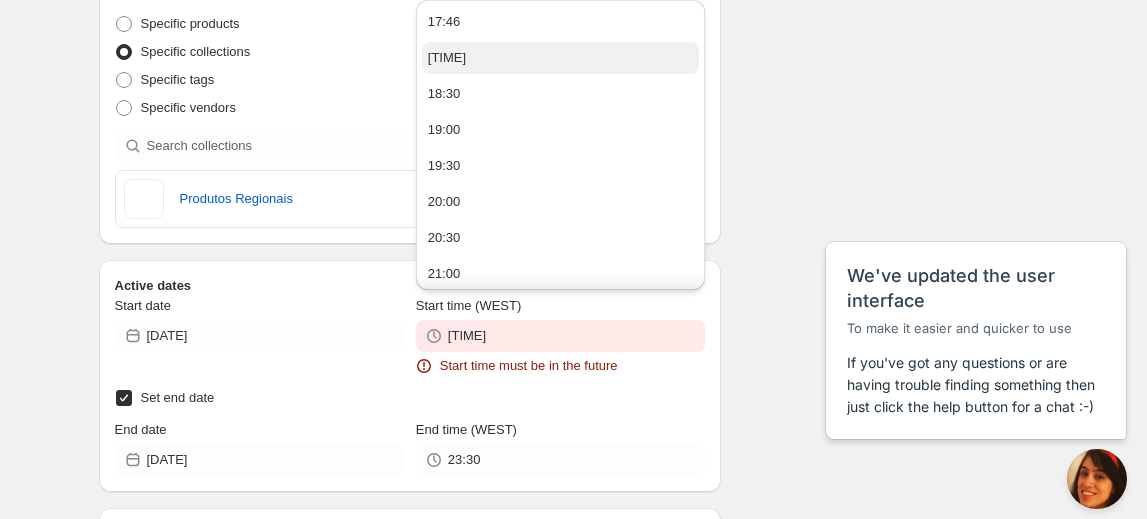 click on "[TIME]" at bounding box center [560, 58] 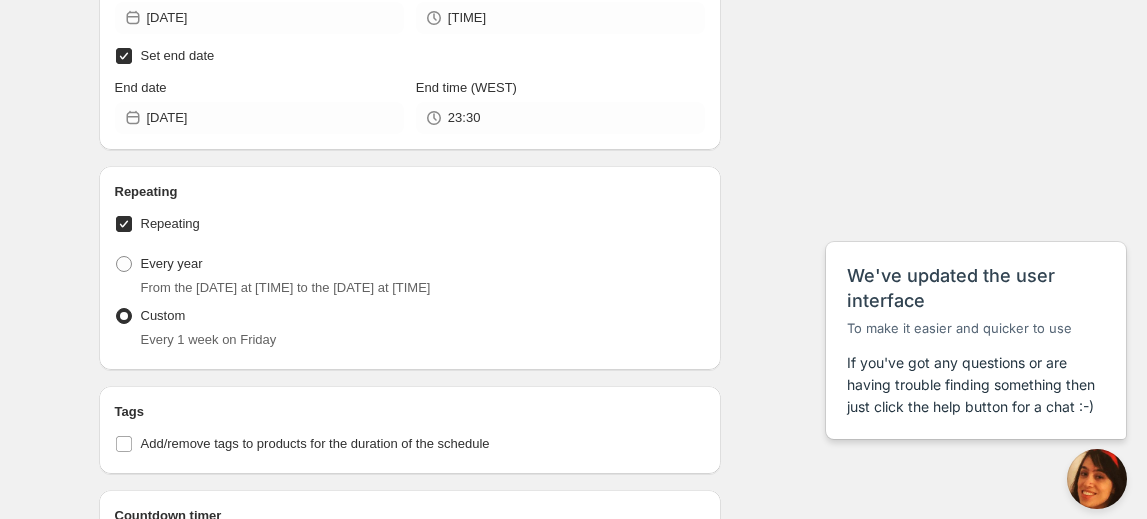 scroll, scrollTop: 937, scrollLeft: 0, axis: vertical 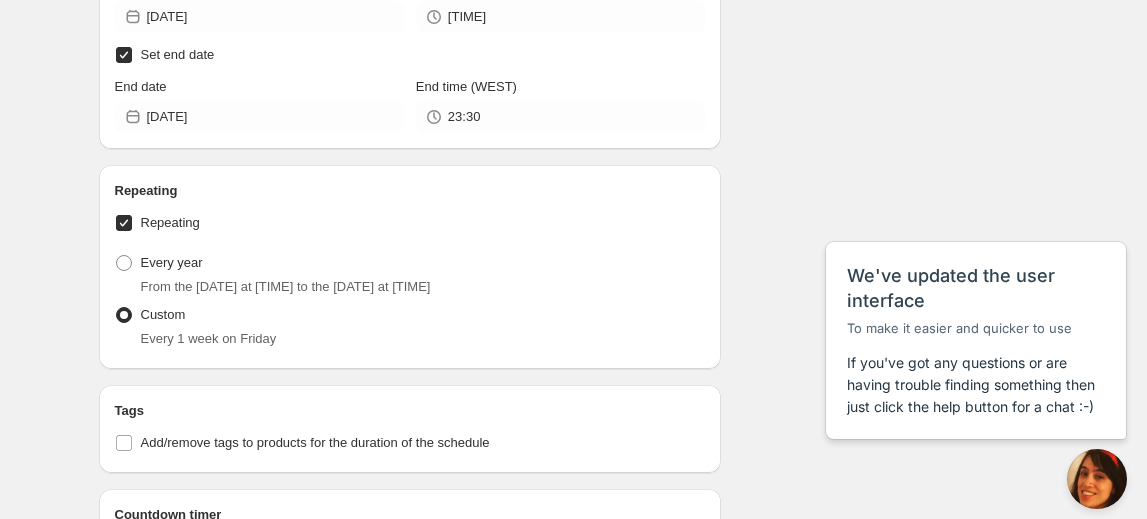 click on "Set end date" at bounding box center (124, 55) 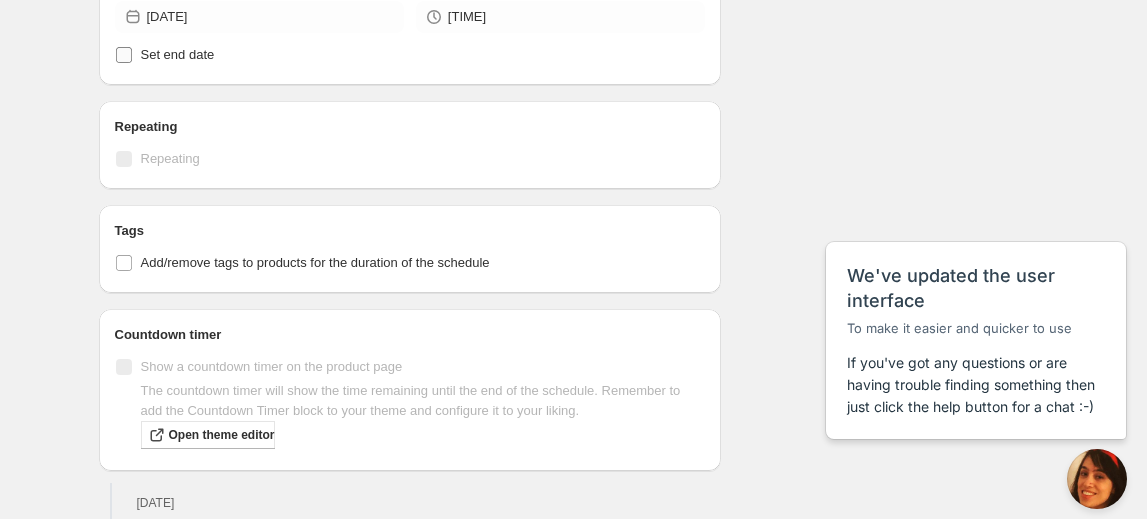 click on "Set end date" at bounding box center [124, 55] 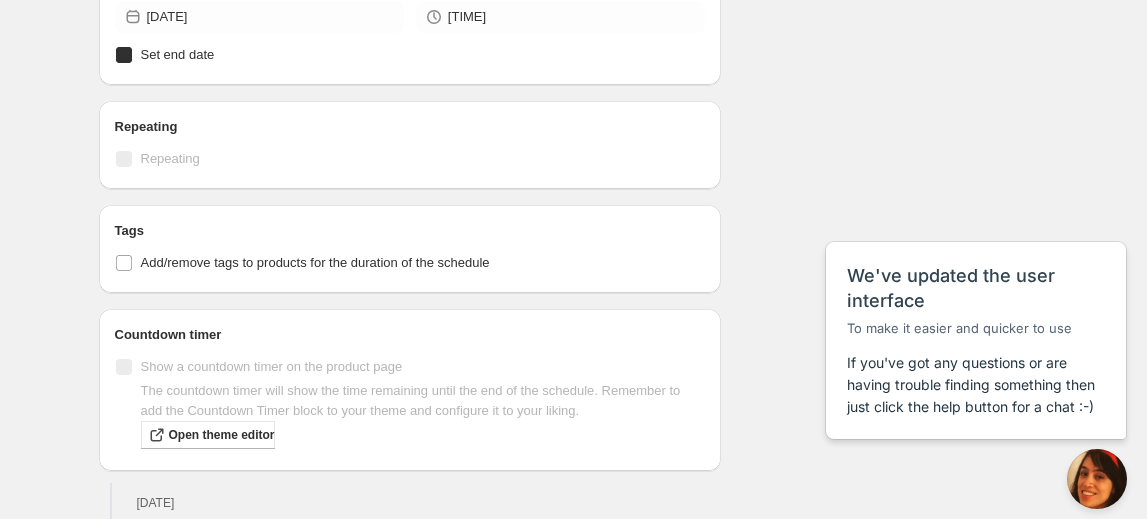 checkbox on "true" 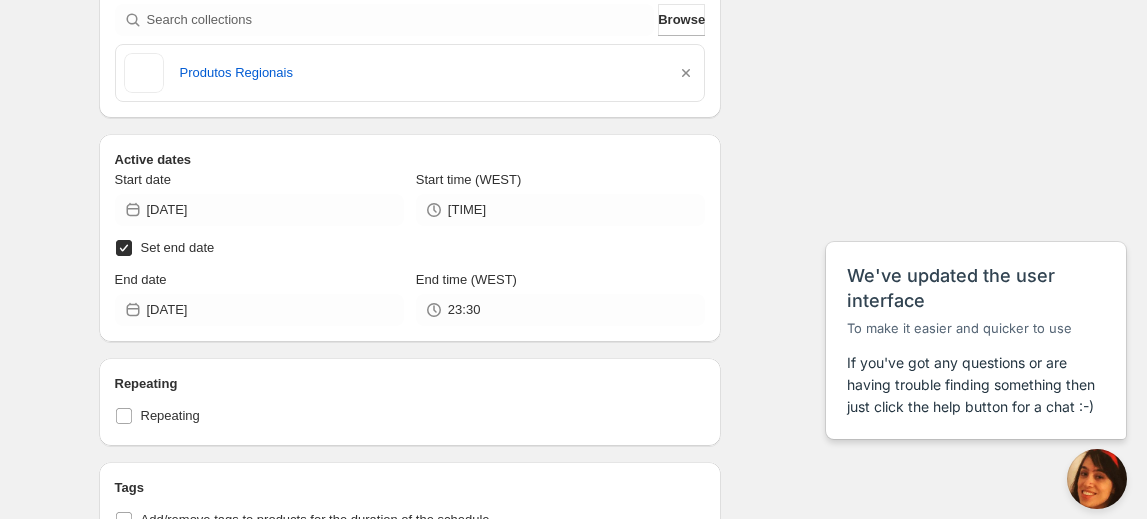 scroll, scrollTop: 1010, scrollLeft: 0, axis: vertical 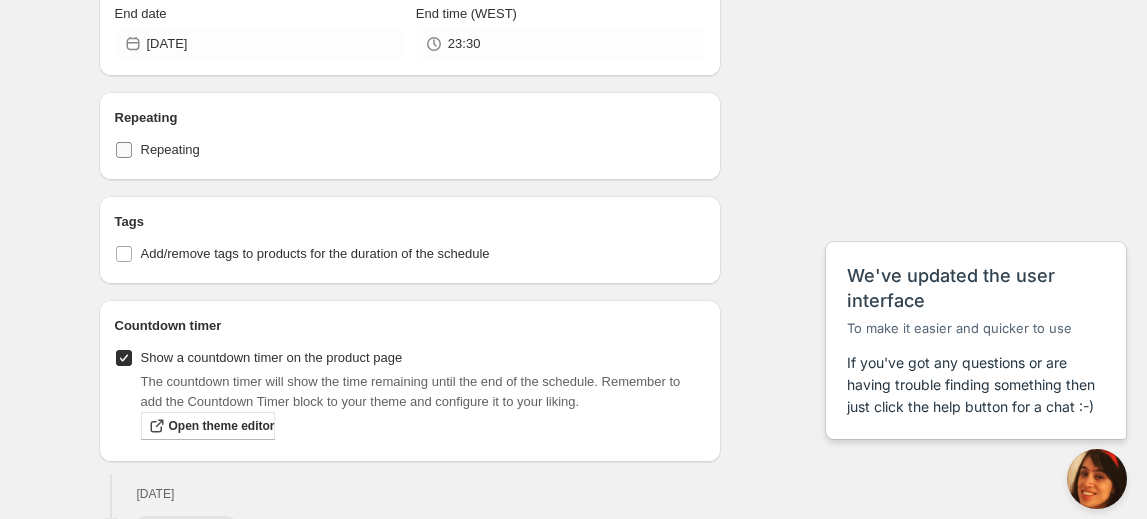click on "Repeating" at bounding box center (124, 150) 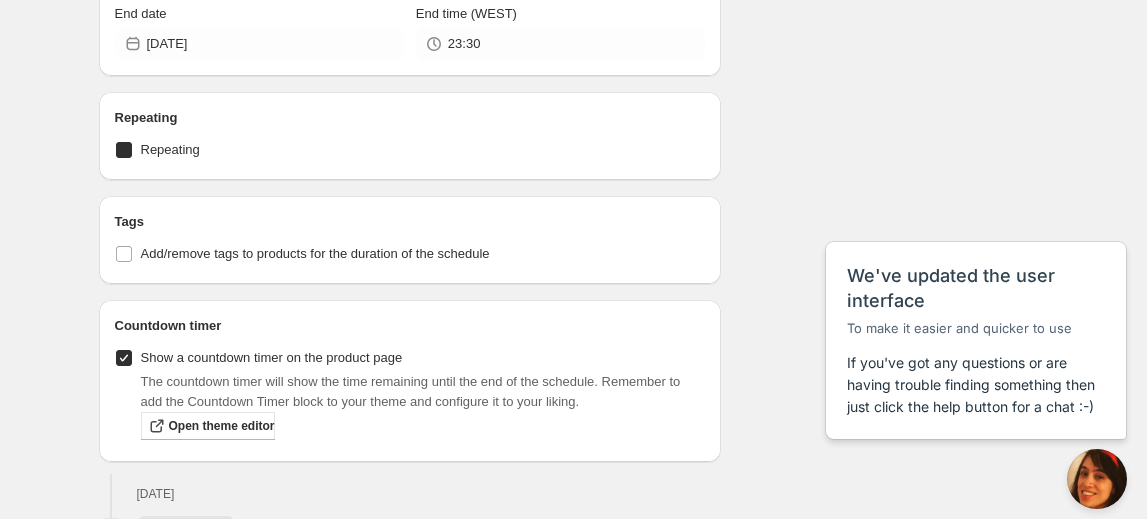 checkbox on "true" 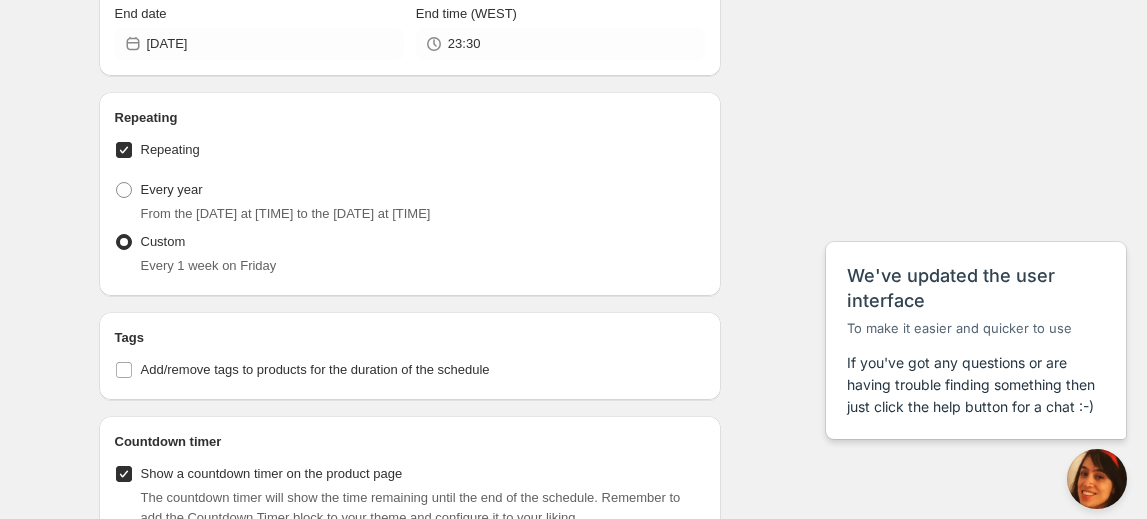 click on "Custom" at bounding box center [163, 241] 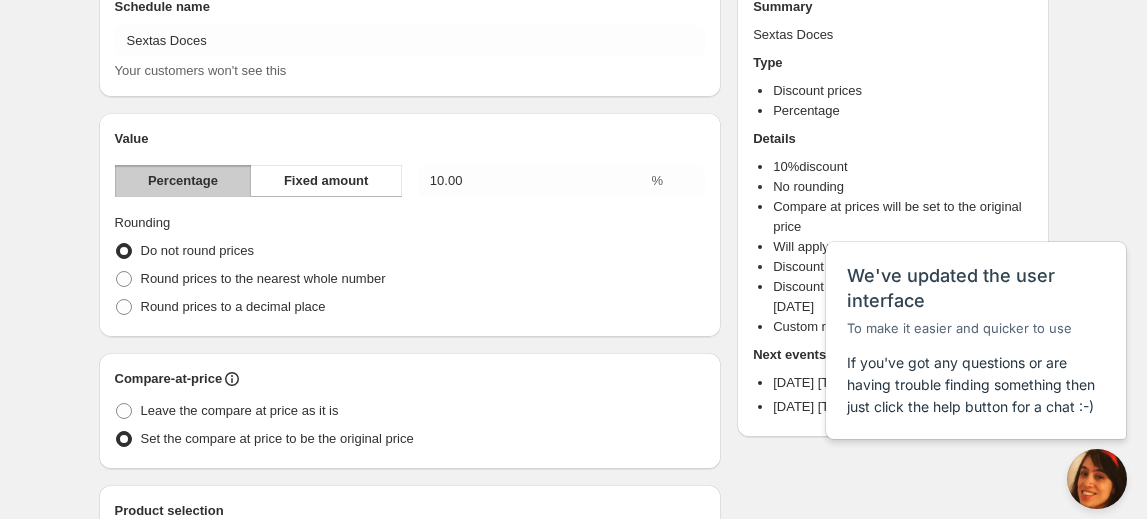 scroll, scrollTop: 0, scrollLeft: 0, axis: both 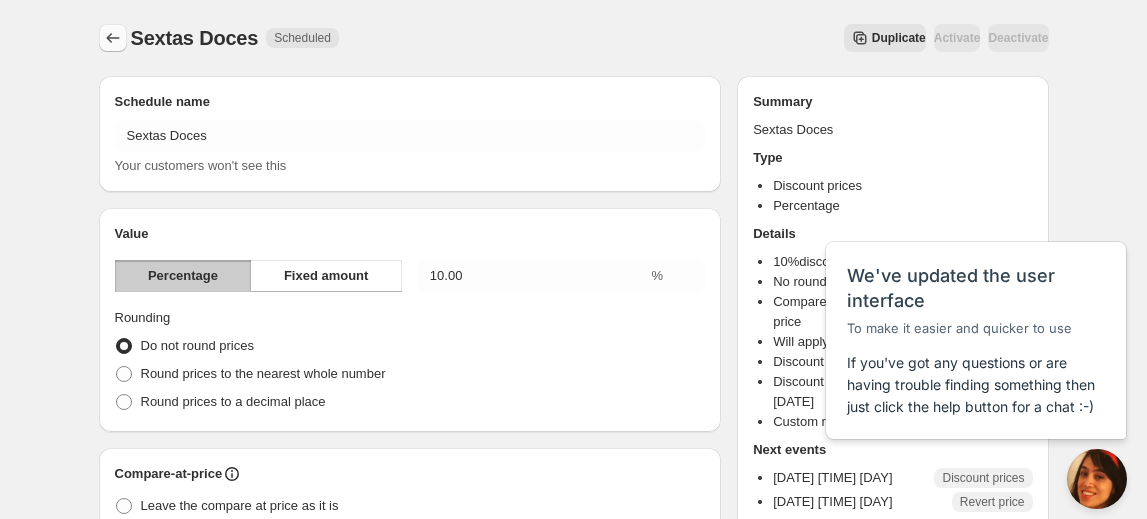 click at bounding box center (113, 38) 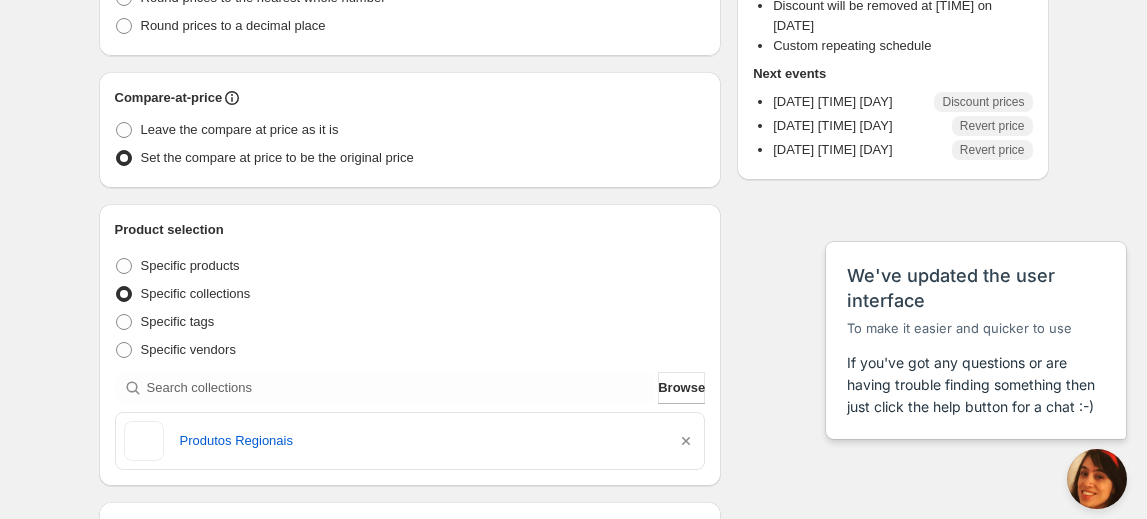 scroll, scrollTop: 0, scrollLeft: 0, axis: both 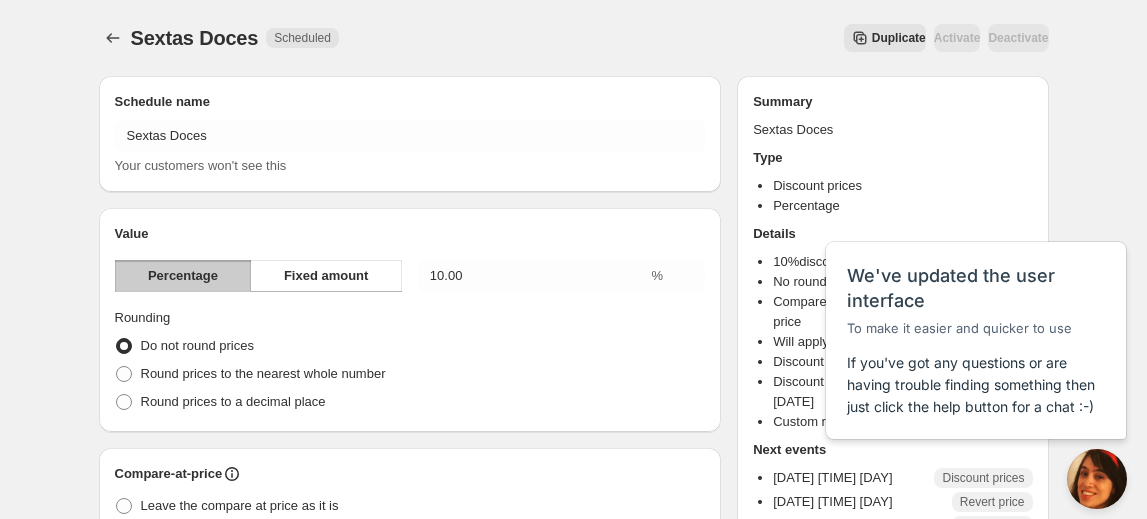 click on "Sextas Doces. This page is ready Sextas Doces Scheduled Duplicate Activate Deactivate More actions Duplicate Activate Deactivate Submit Schedule name Sextas Doces Your customers won't see this Value Percentage Fixed amount [VALUE] % Rounding Do not round prices Round prices to the nearest whole number Round prices to a decimal place Compare-at-price Leave the compare at price as it is Set the compare at price to be the original price Product selection Entity type Specific products Specific collections Specific tags Specific vendors Browse Produtos Regionais Active dates Start date [DATE] Start time (WEST) [TIME] Set end date End date [DATE] End time (WEST) [TIME] Repeating Repeating Tag type Every year From the [DATE] at [TIME] to the [DATE] at [TIME] Custom Every [NUMBER] week on [DAY] until [DATE] Ok Cancel Every [NUMBER] Date range Days Weeks Months Years Weeks Ends Never On specific date After a number of occurances July   2025 Su Mo Tu We Th Fr Sa 1 2 3 4 5 6 7 8 9 10 11 12 13 14" at bounding box center (574, 1147) 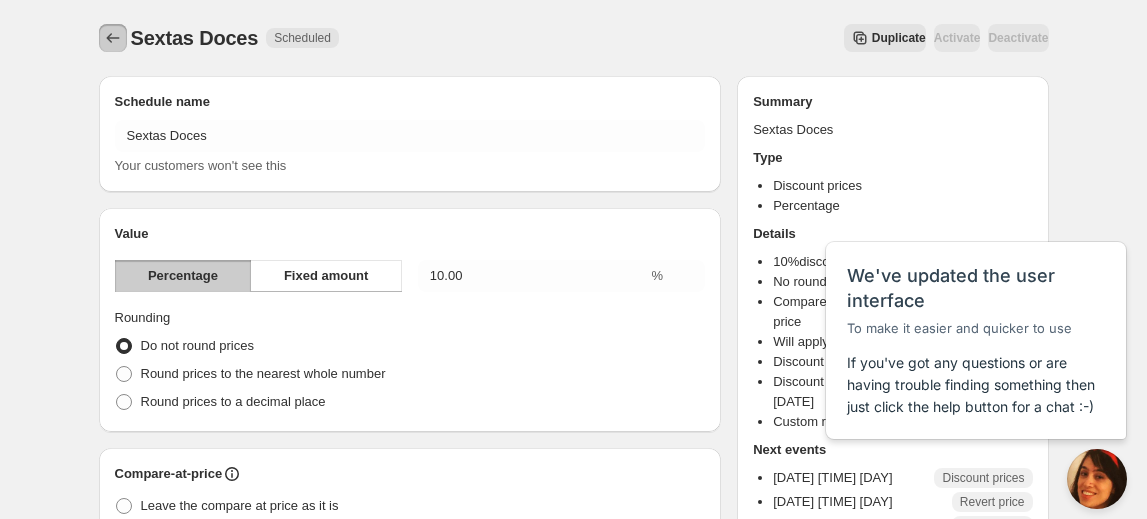 click at bounding box center (112, 38) 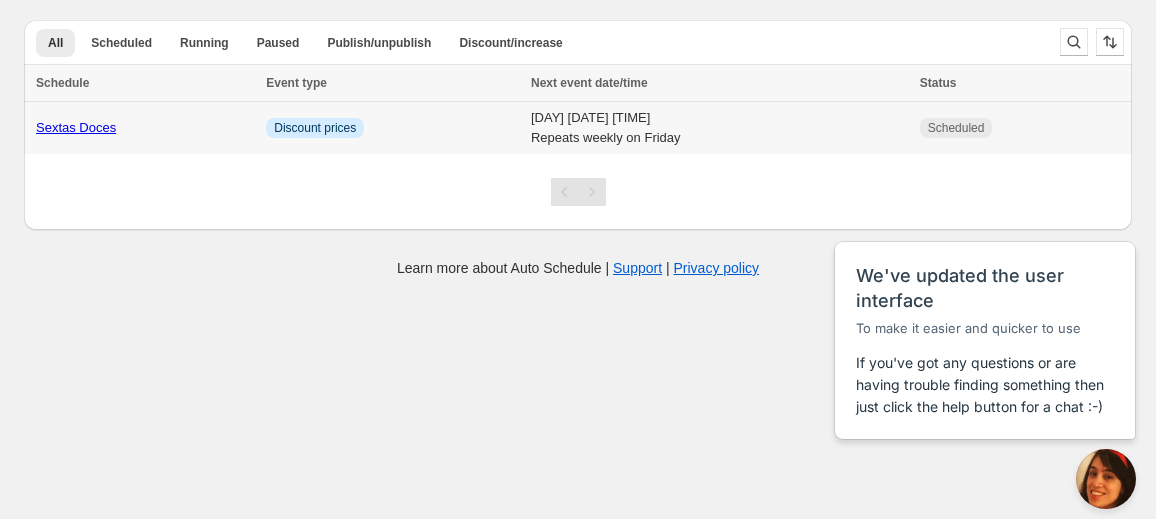 click on "Sextas Doces" at bounding box center (76, 127) 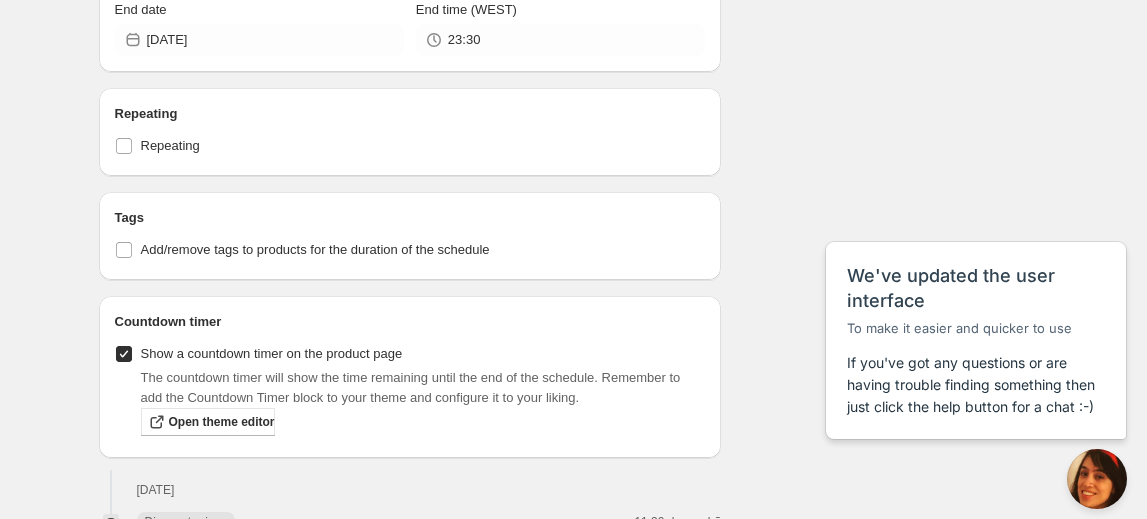 scroll, scrollTop: 1013, scrollLeft: 0, axis: vertical 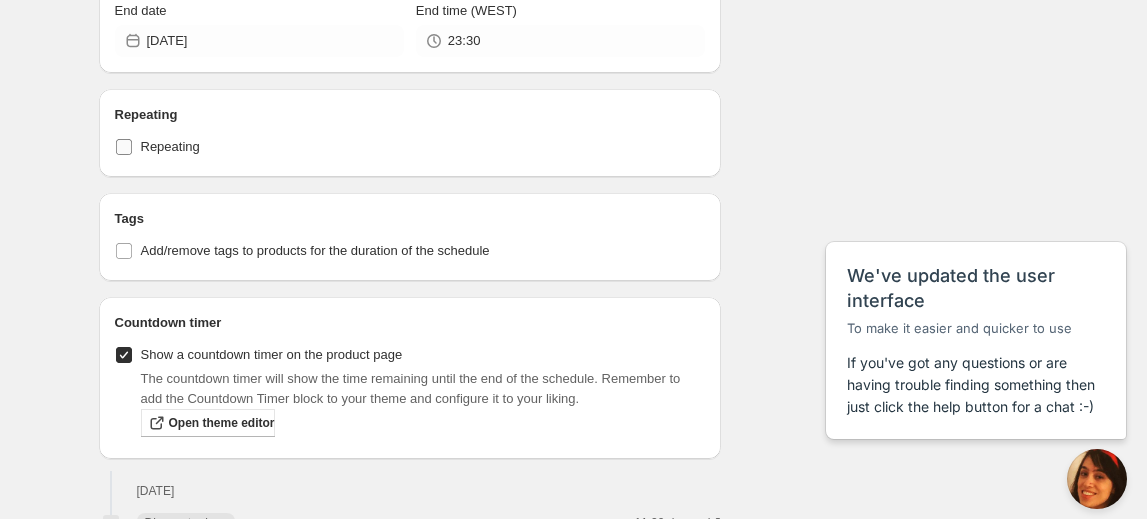 click on "Repeating" at bounding box center [124, 147] 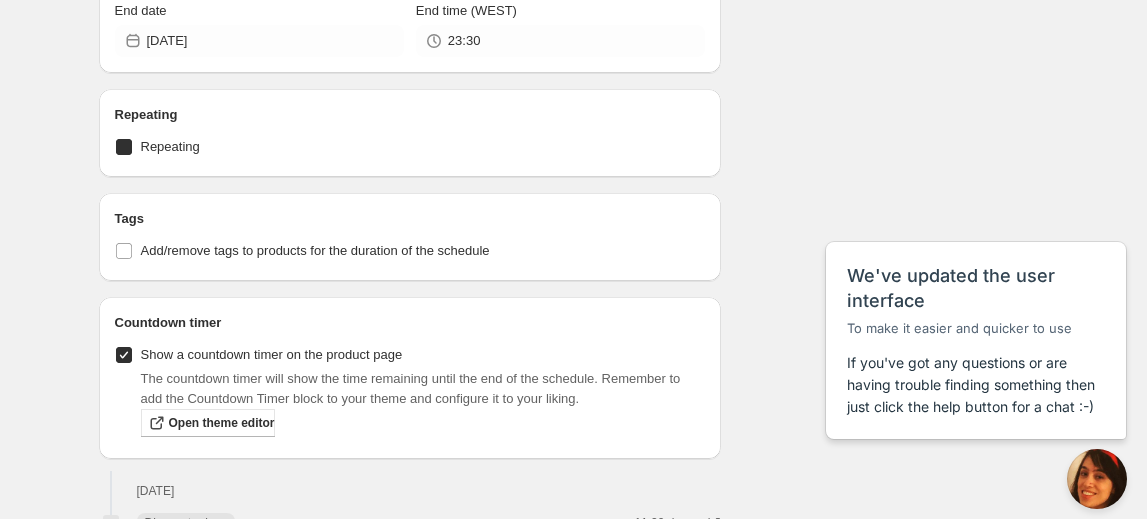 checkbox on "true" 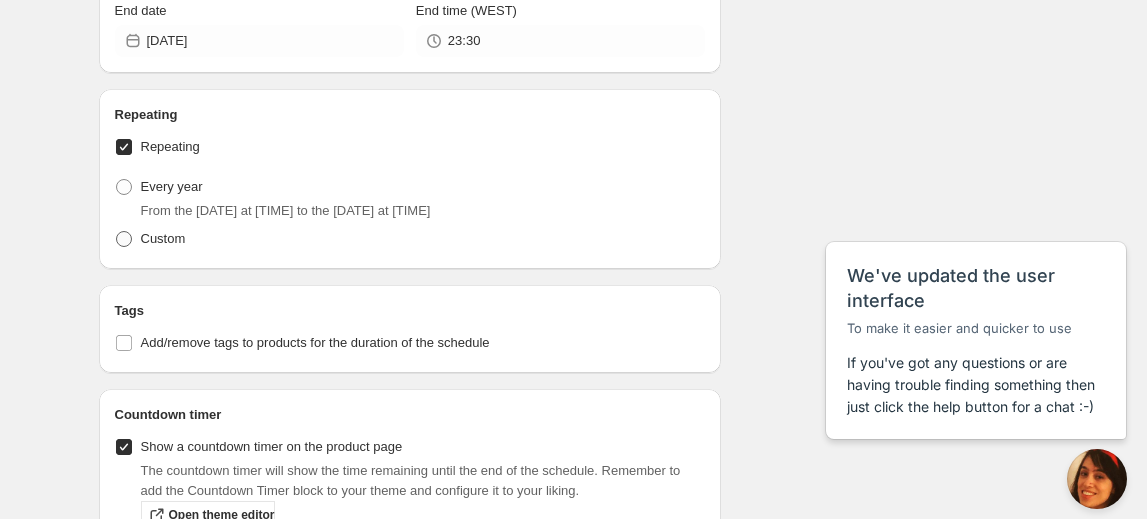 click at bounding box center [124, 239] 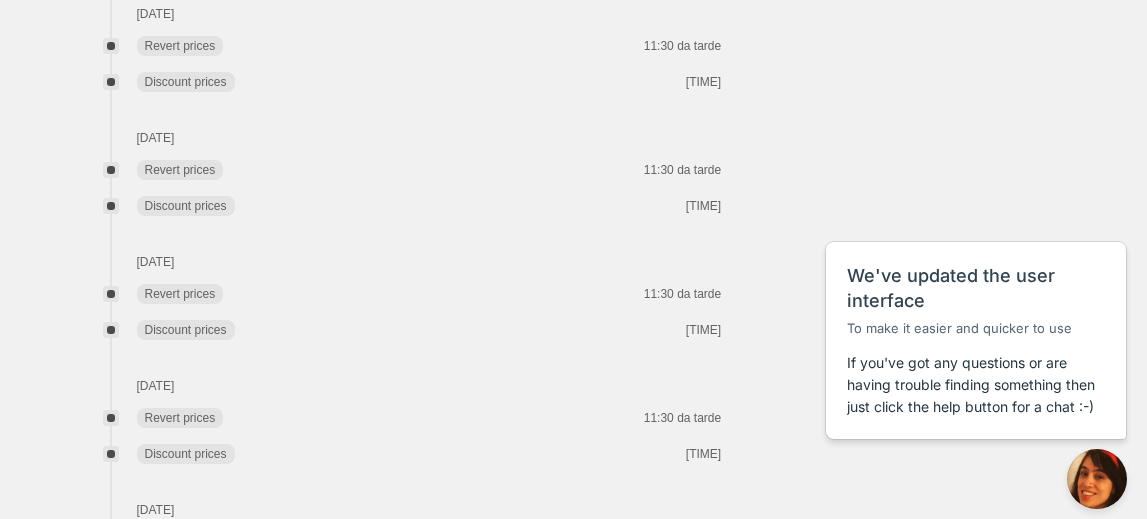 scroll, scrollTop: 1696, scrollLeft: 0, axis: vertical 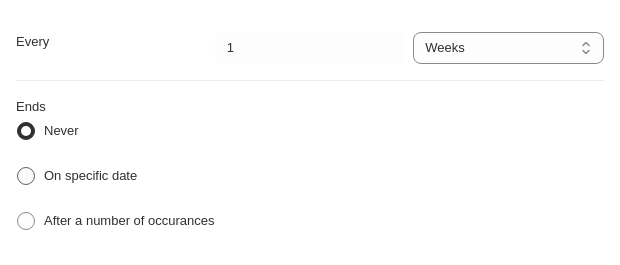 click at bounding box center (26, 176) 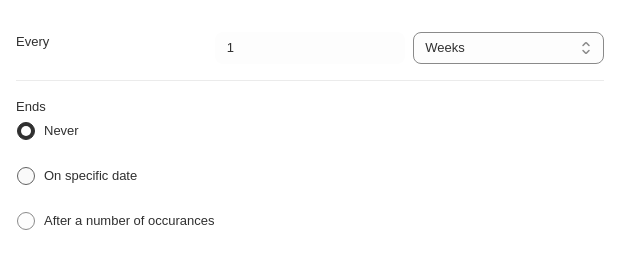radio on "true" 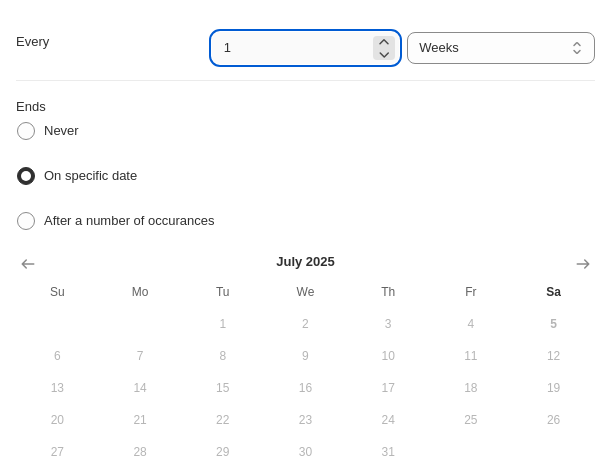 click on "1" at bounding box center [291, 48] 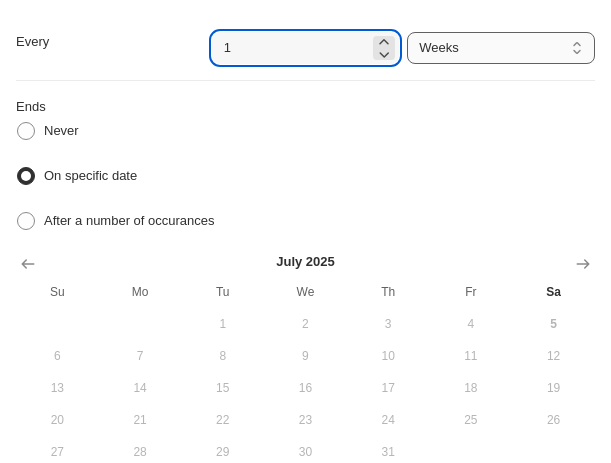 click on "Days Weeks Months Years" at bounding box center (501, 48) 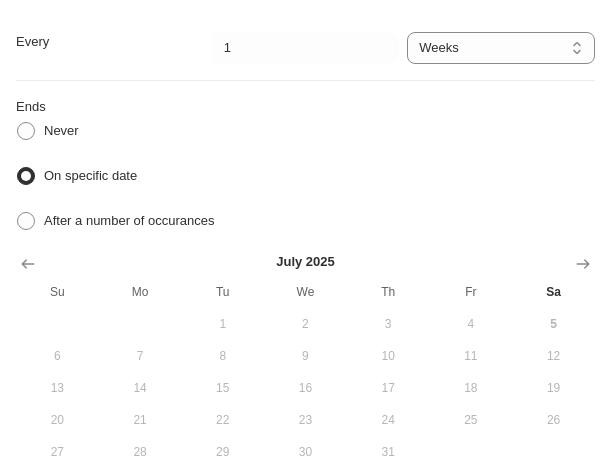 click on "On specific date" at bounding box center (305, 131) 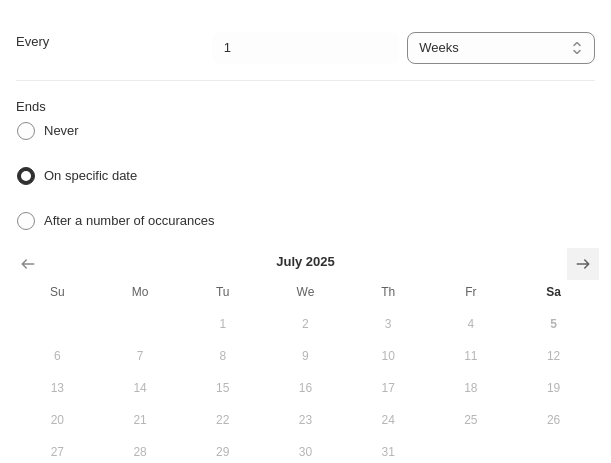 click at bounding box center [583, 264] 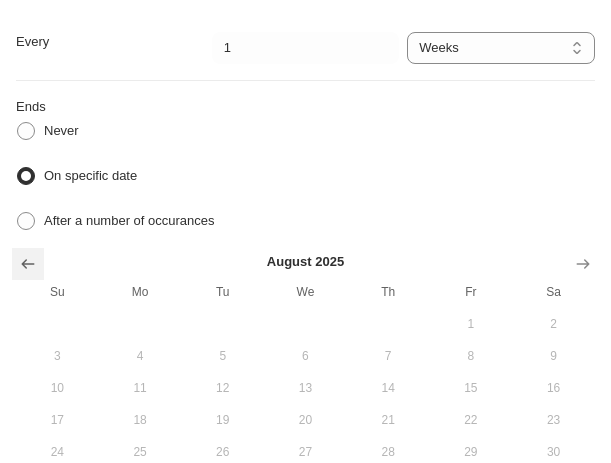 click at bounding box center [28, 264] 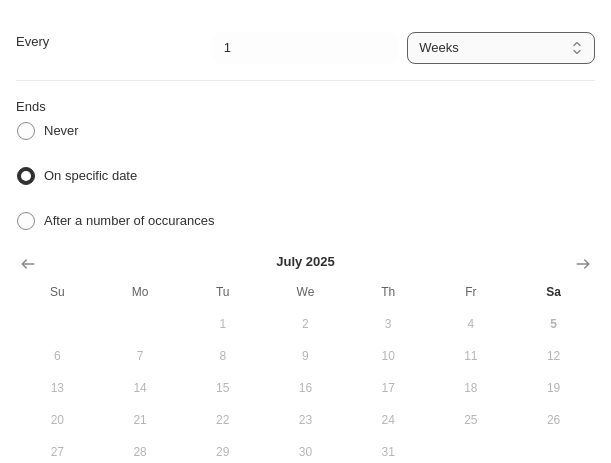 click on "Days Weeks Months Years" at bounding box center [501, 48] 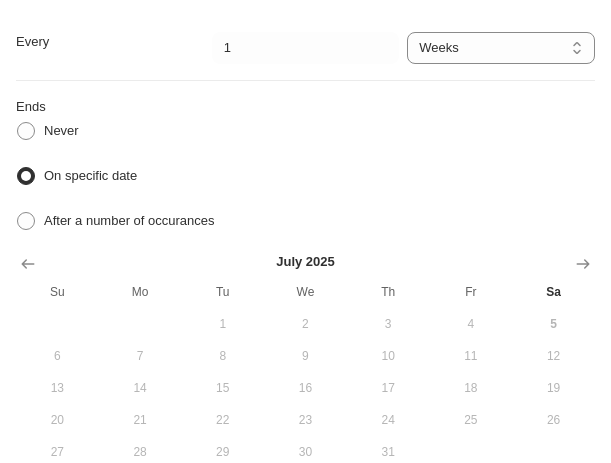 click on "Never On specific date After a number of occurances" at bounding box center [305, 176] 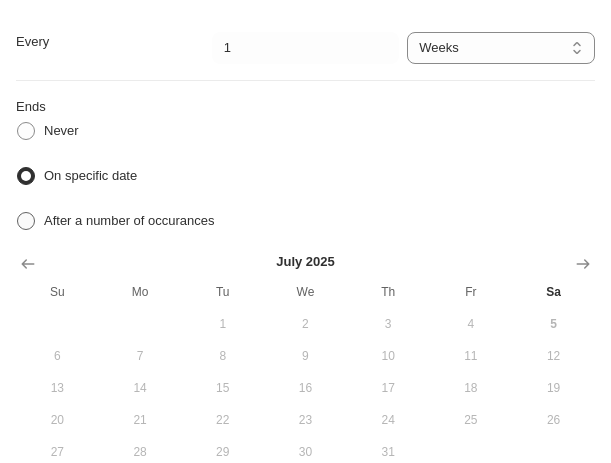 click on "After a number of occurances" at bounding box center [129, 220] 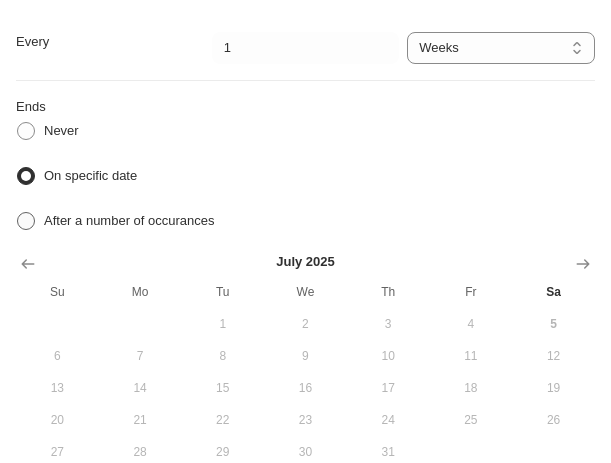 radio on "true" 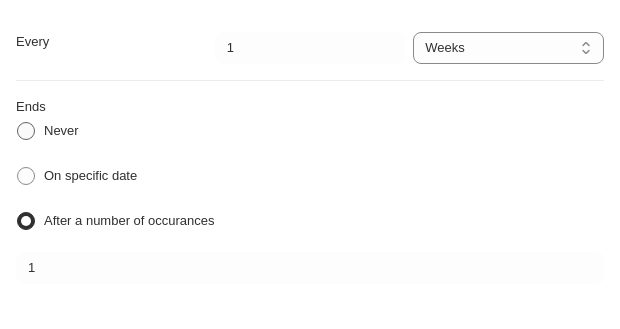 click at bounding box center (26, 131) 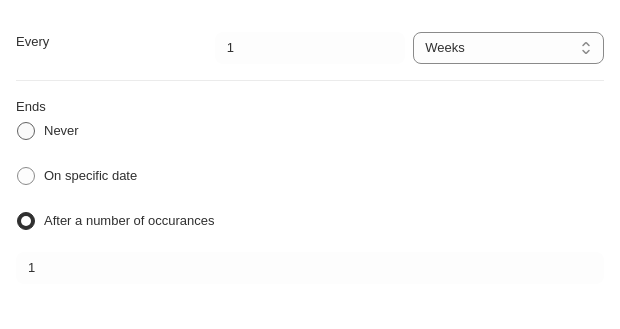 radio on "true" 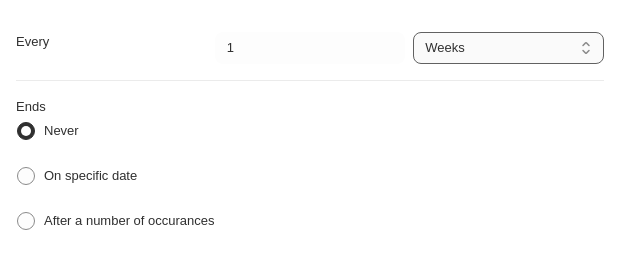 click on "Days Weeks Months Years" at bounding box center (508, 48) 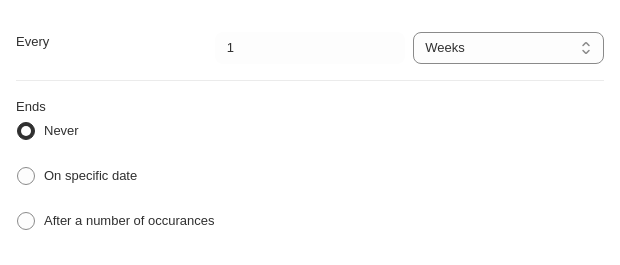 click on "On specific date" at bounding box center (310, 131) 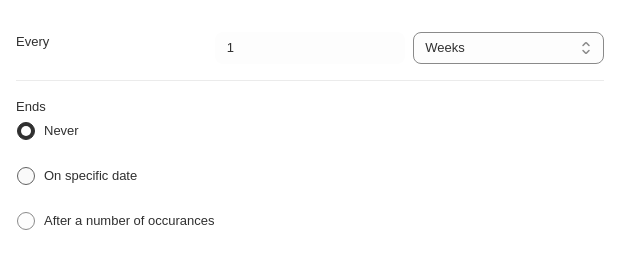 click on "On specific date" at bounding box center [90, 176] 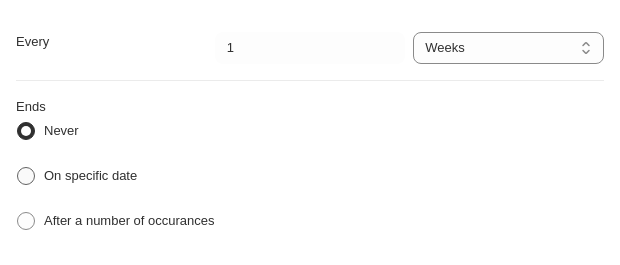 radio on "true" 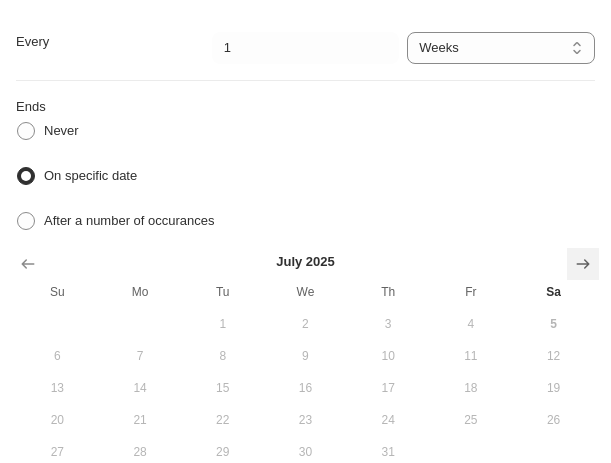 click at bounding box center (583, 264) 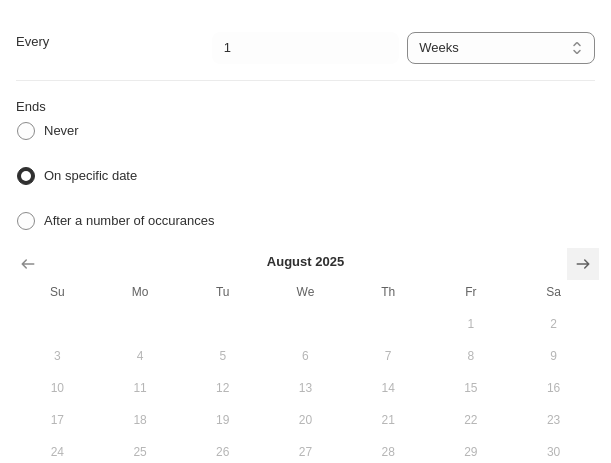 click at bounding box center (583, 264) 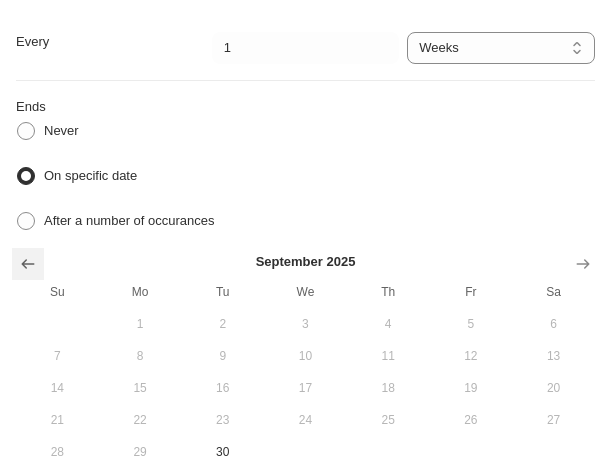 click at bounding box center [28, 264] 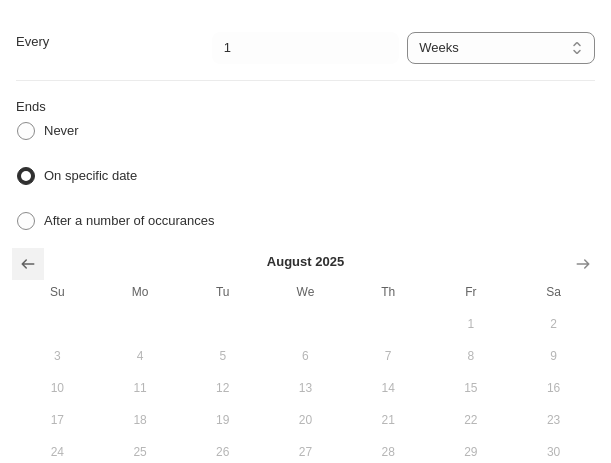 click at bounding box center (28, 264) 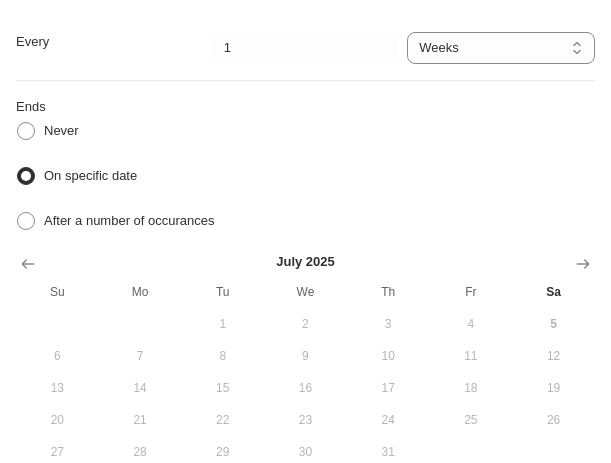 click on "4" at bounding box center (471, 324) 